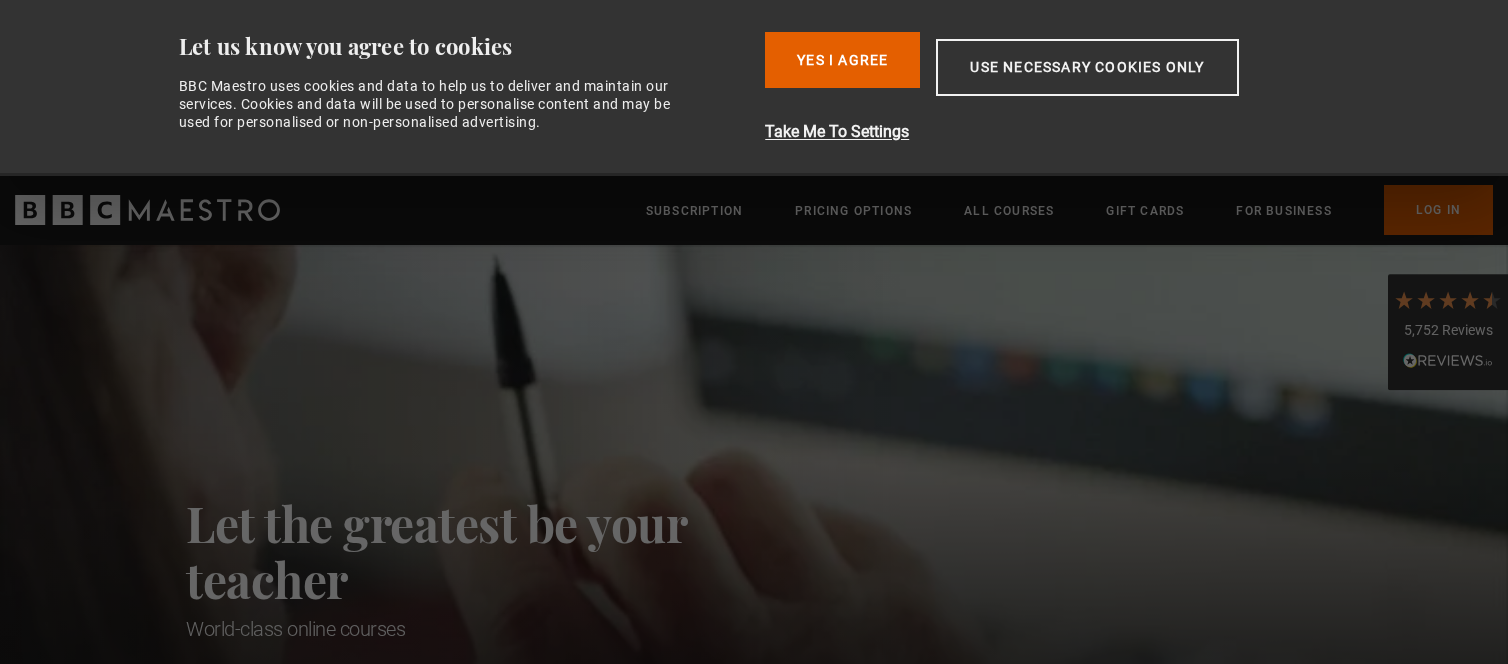 scroll, scrollTop: 0, scrollLeft: 0, axis: both 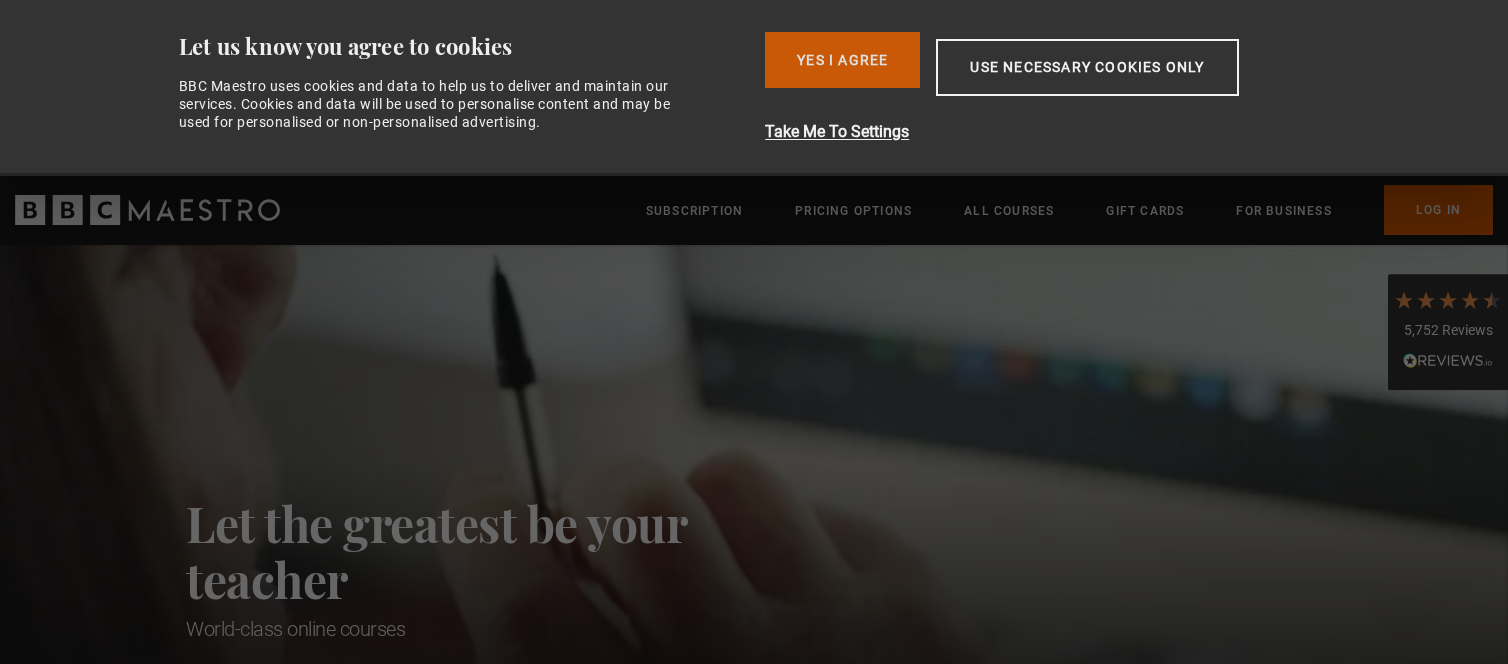 click on "Yes I Agree" at bounding box center [842, 60] 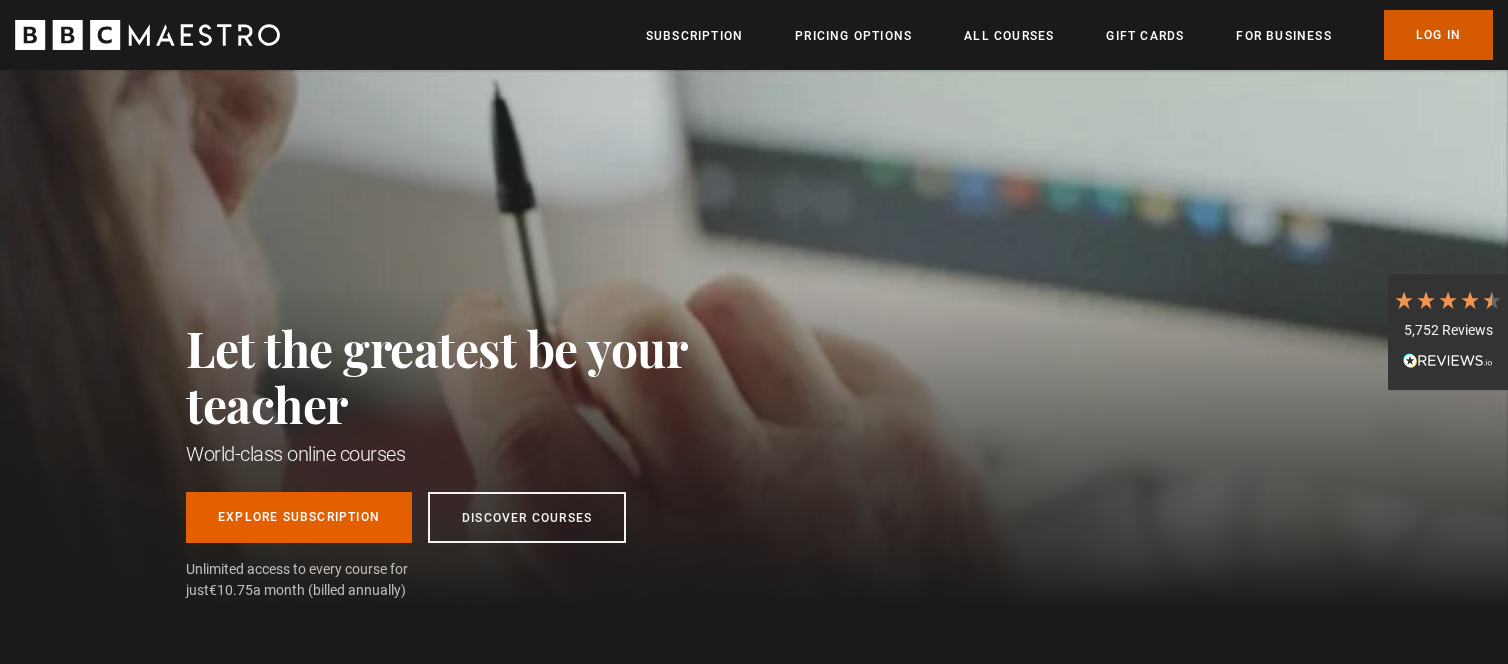 click on "Log In" at bounding box center (1438, 35) 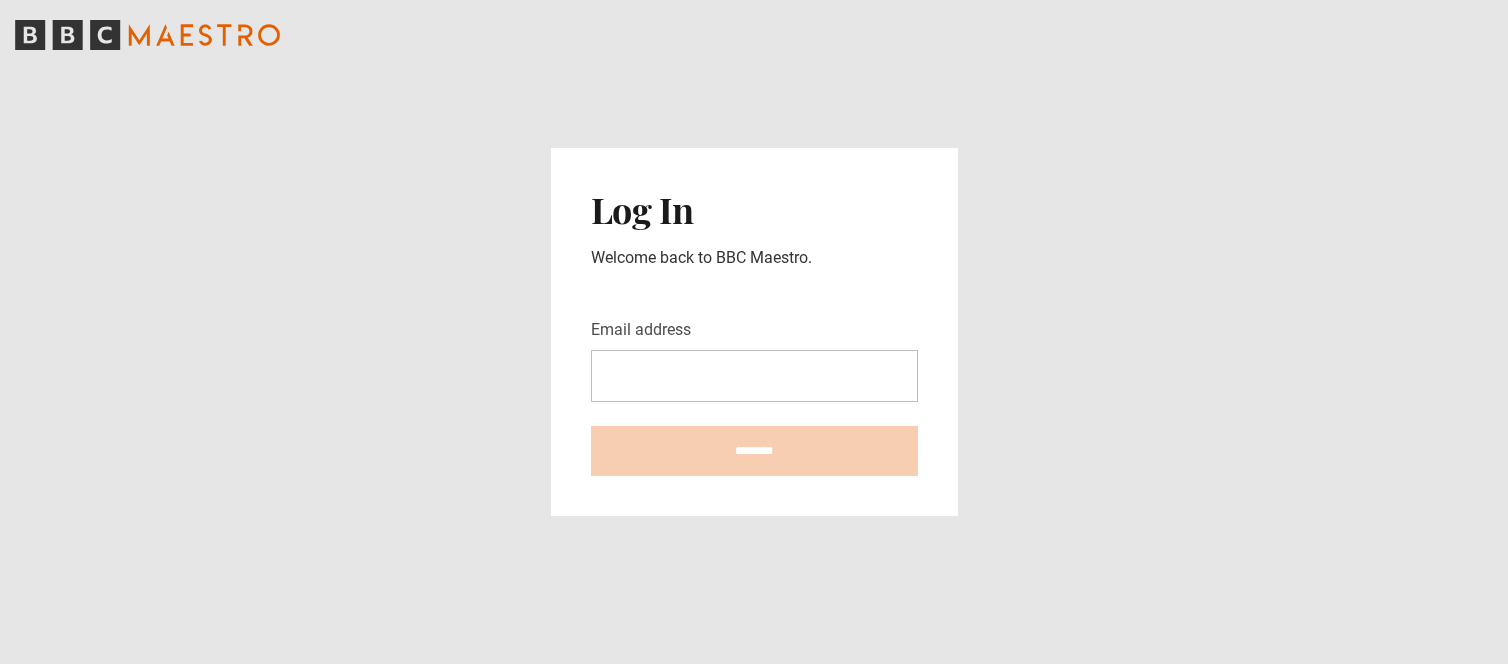 scroll, scrollTop: 0, scrollLeft: 0, axis: both 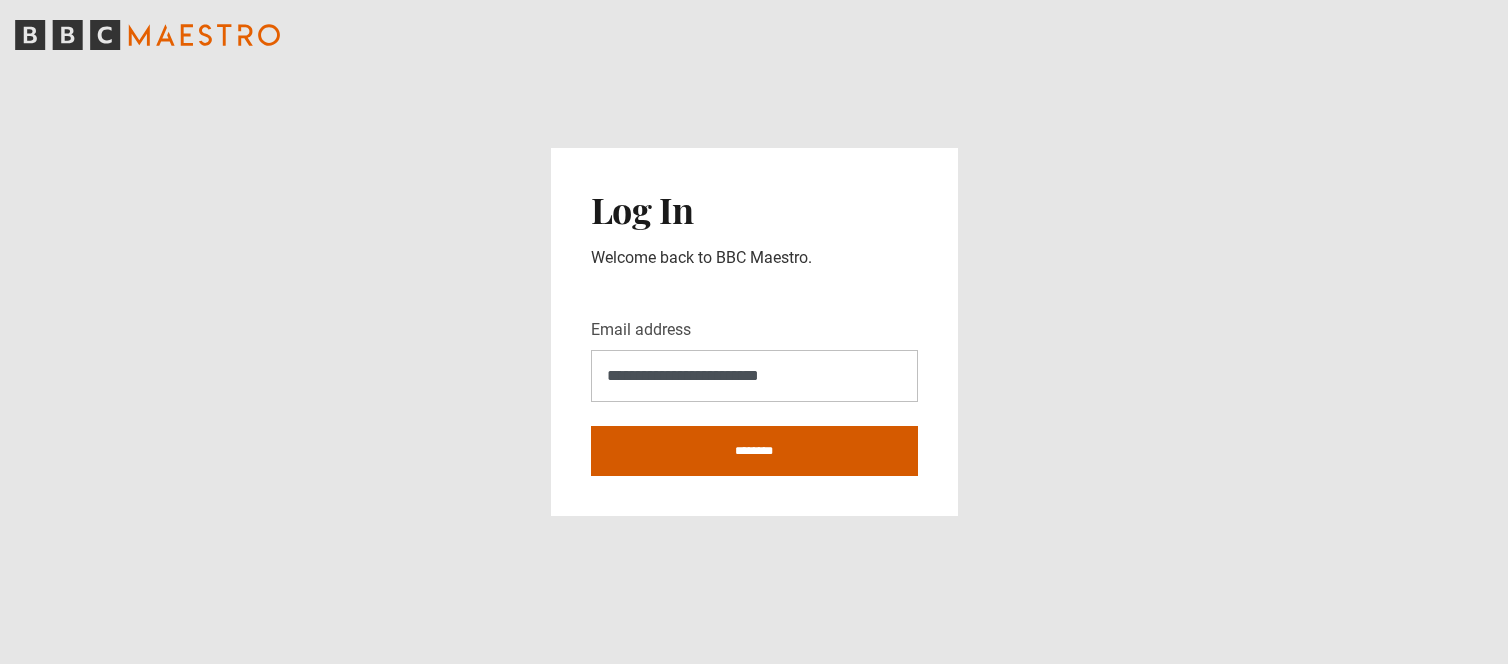 click on "********" at bounding box center (754, 451) 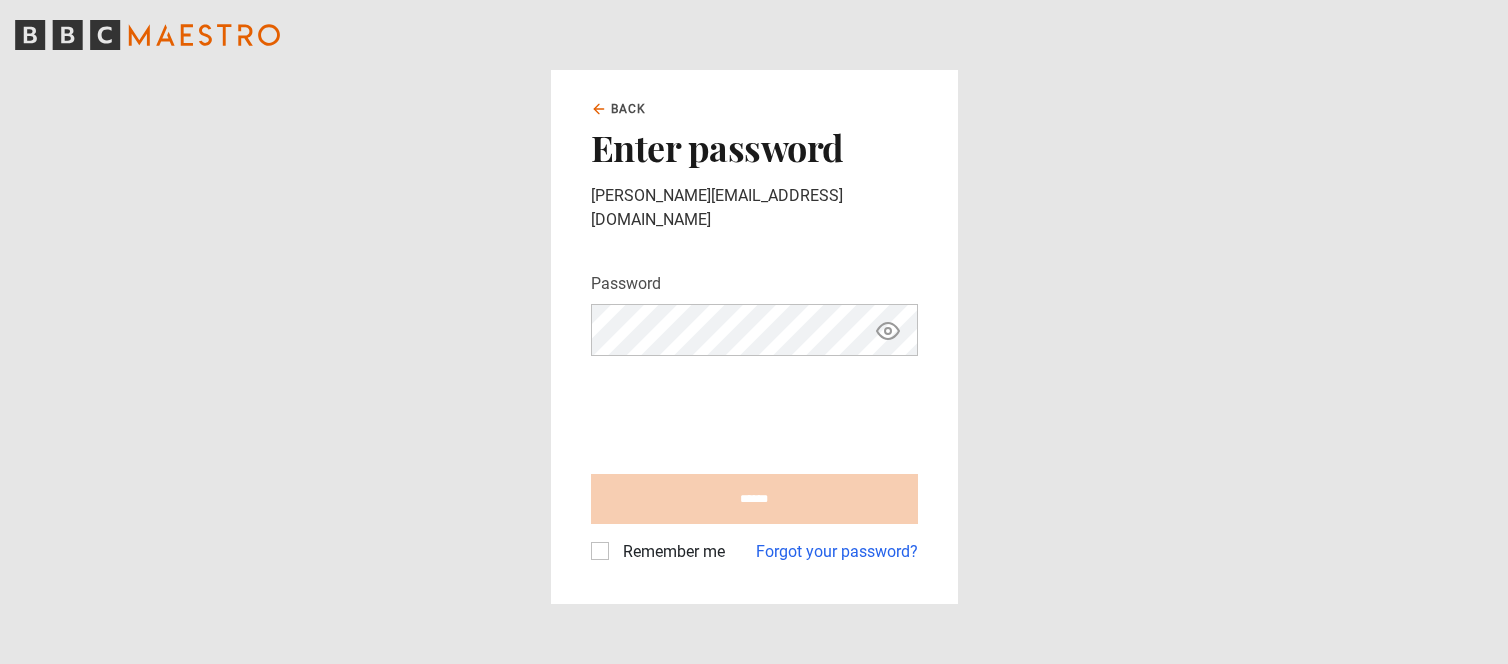 scroll, scrollTop: 0, scrollLeft: 0, axis: both 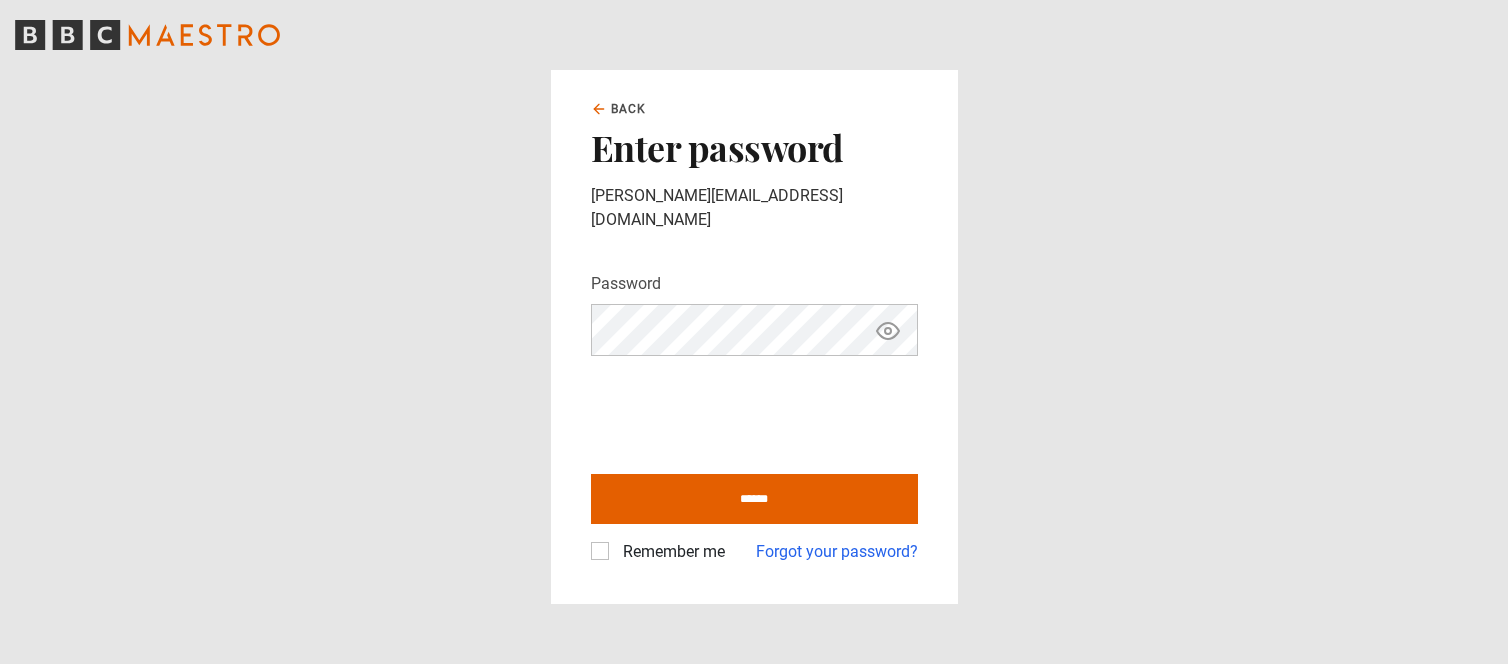 click on "Remember me" at bounding box center (670, 552) 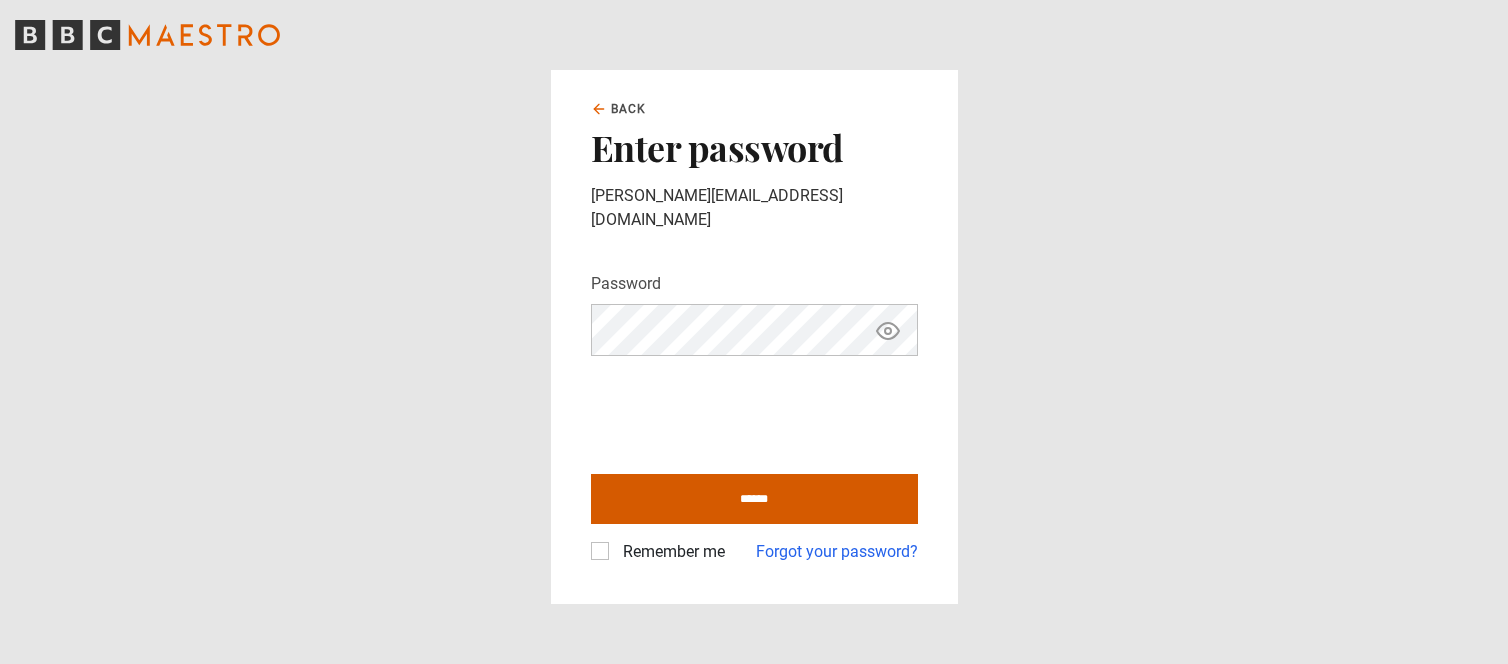 click on "******" at bounding box center (754, 499) 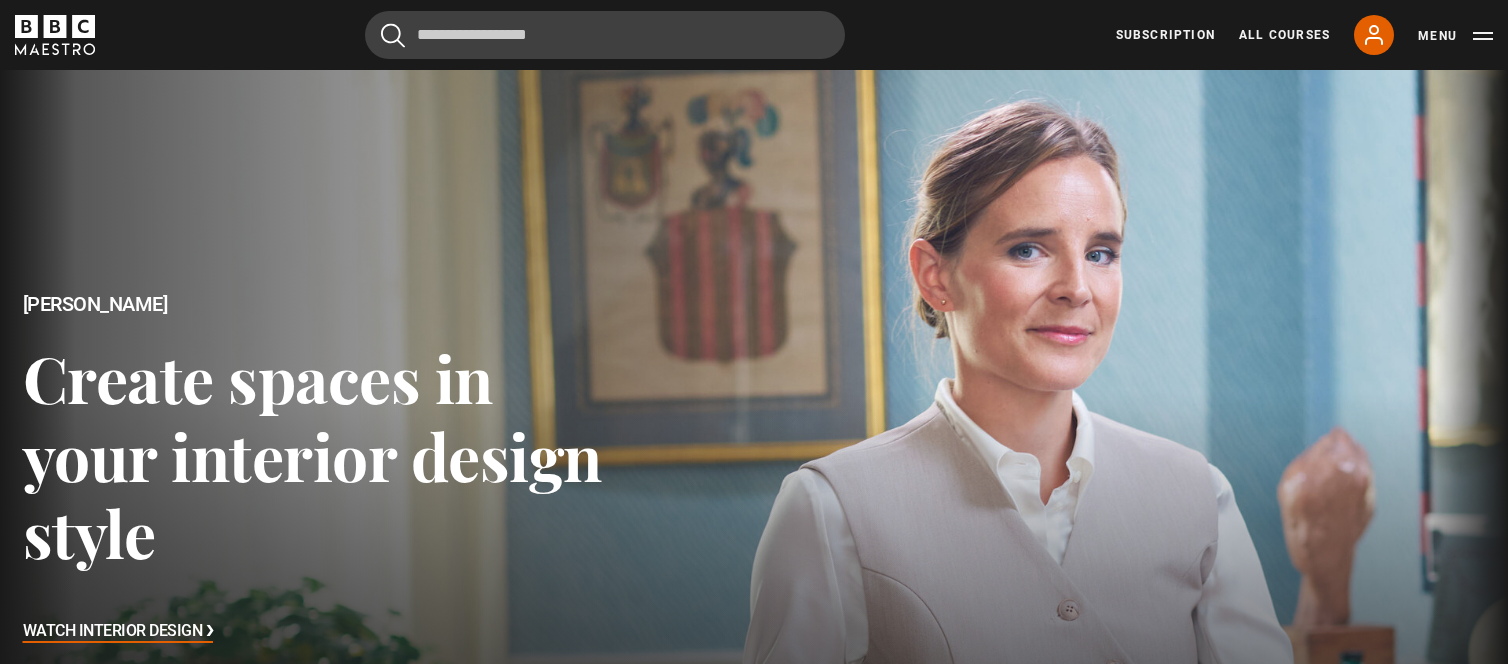 scroll, scrollTop: 0, scrollLeft: 0, axis: both 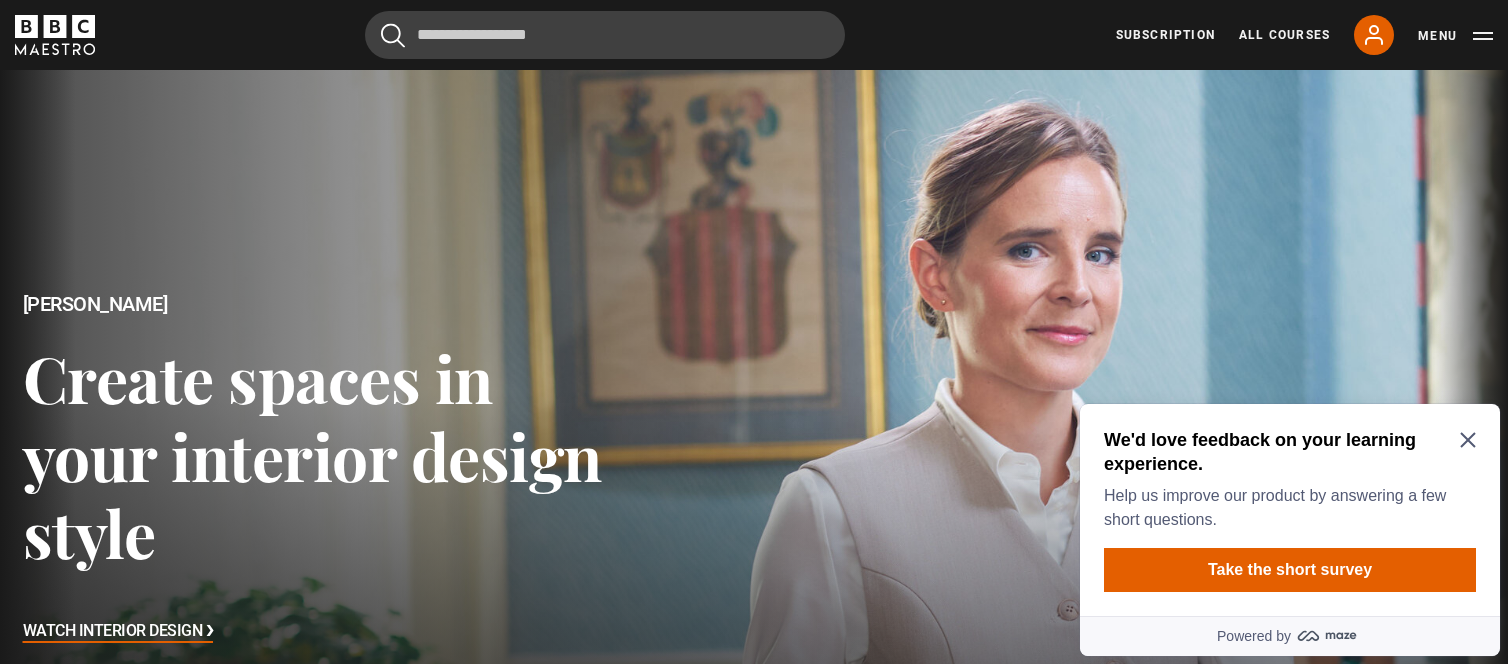 click 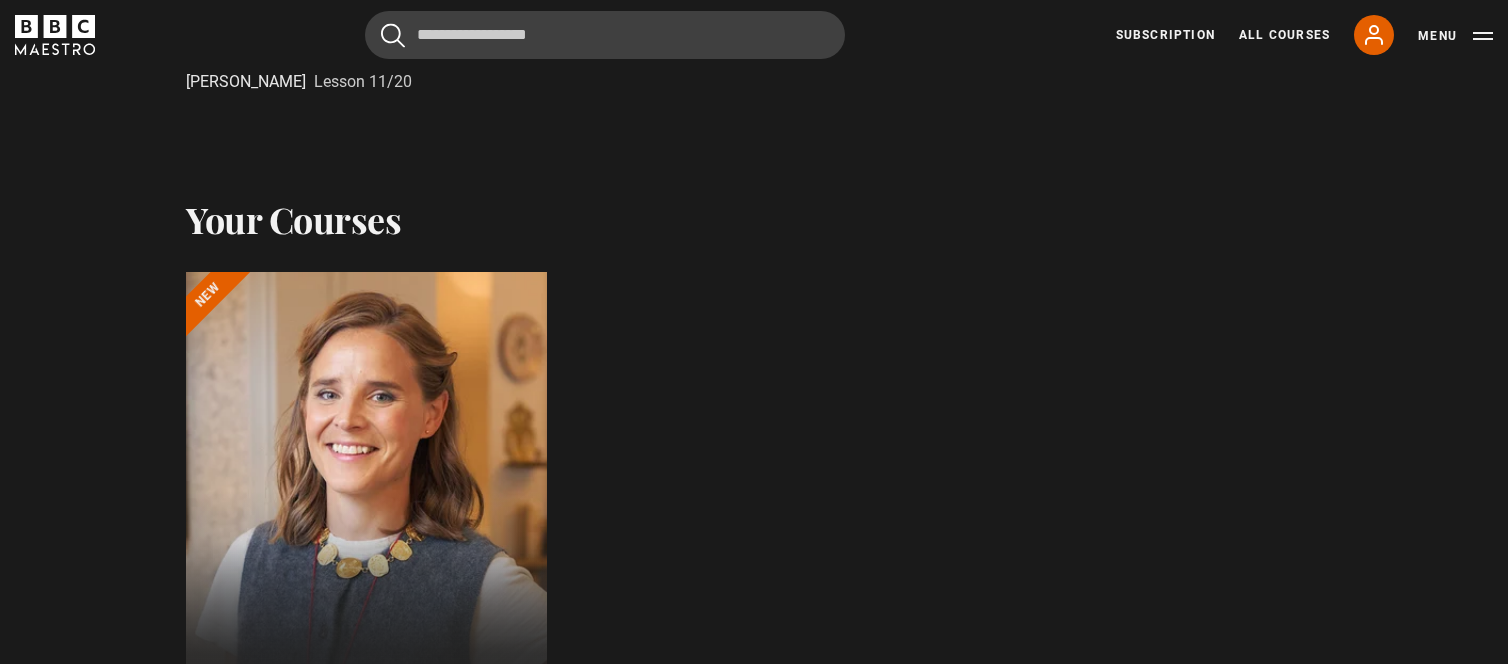 scroll, scrollTop: 922, scrollLeft: 0, axis: vertical 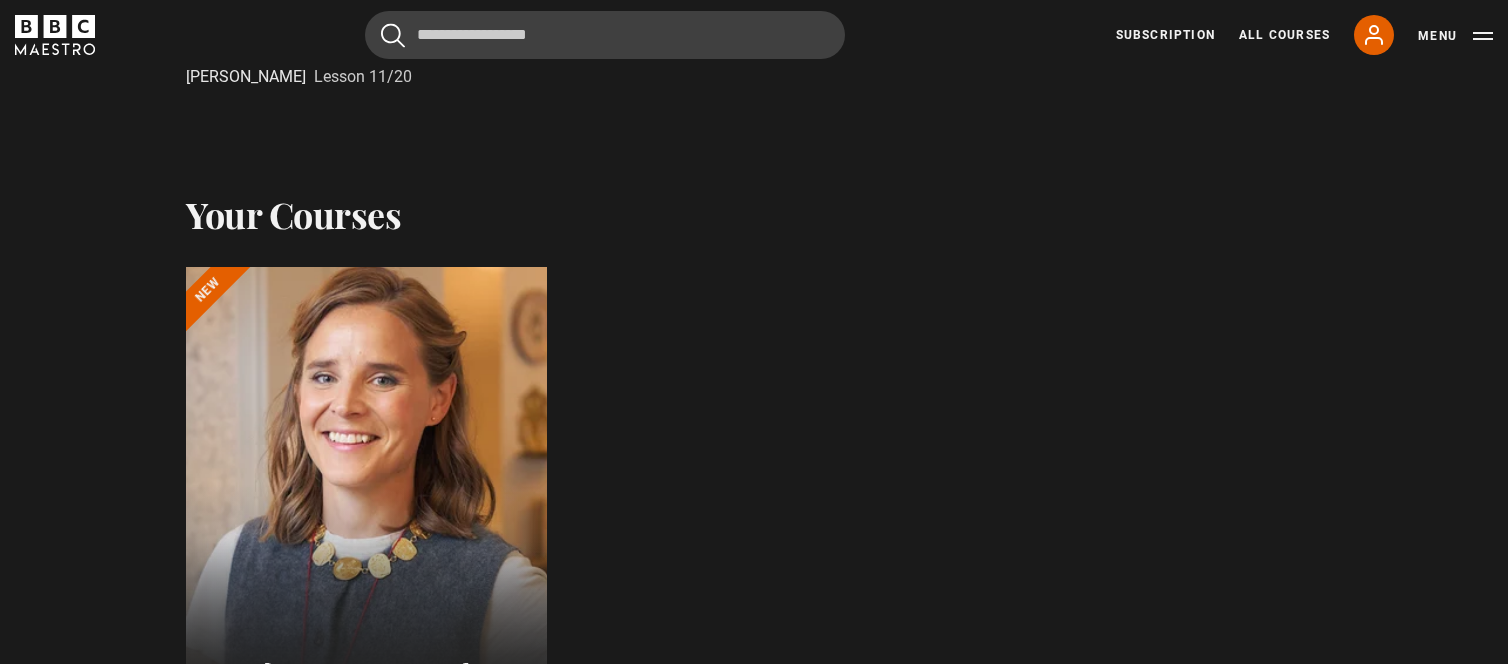 click at bounding box center (366, 507) 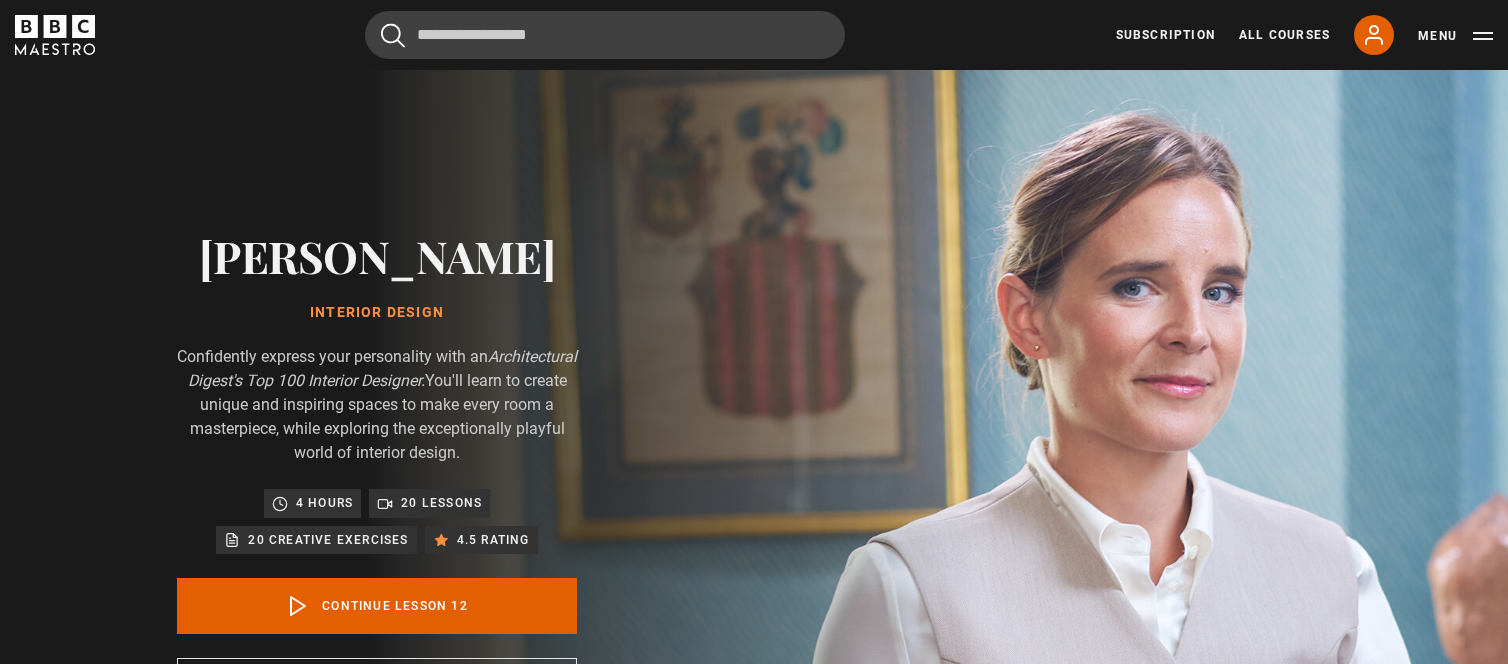 scroll, scrollTop: 876, scrollLeft: 0, axis: vertical 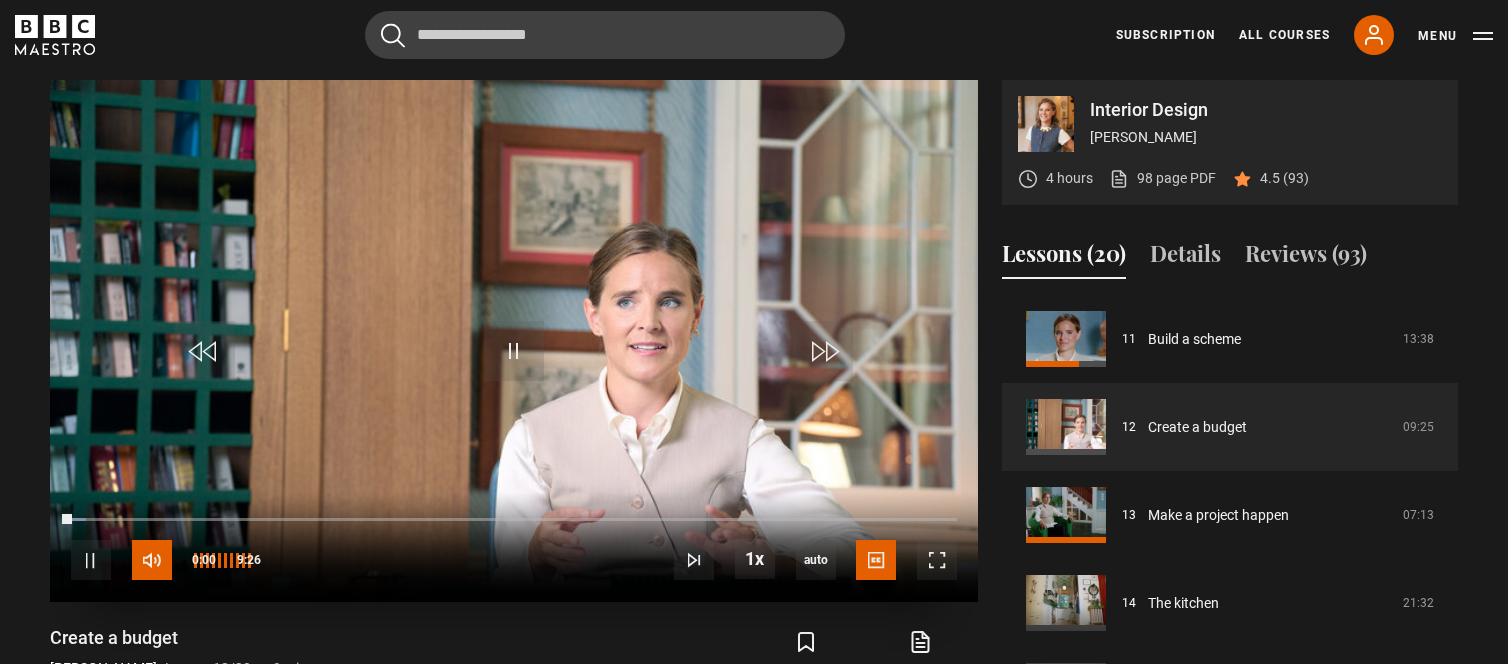 click at bounding box center [152, 560] 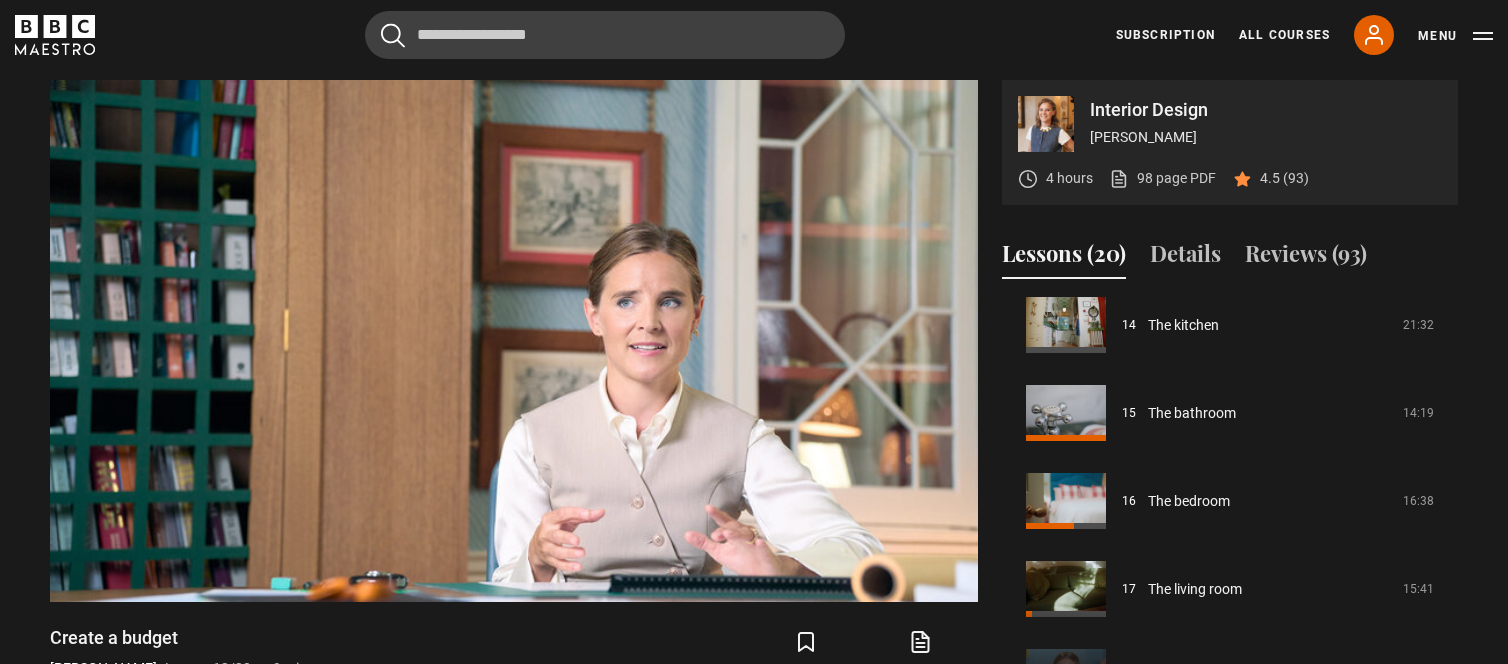 scroll, scrollTop: 1262, scrollLeft: 0, axis: vertical 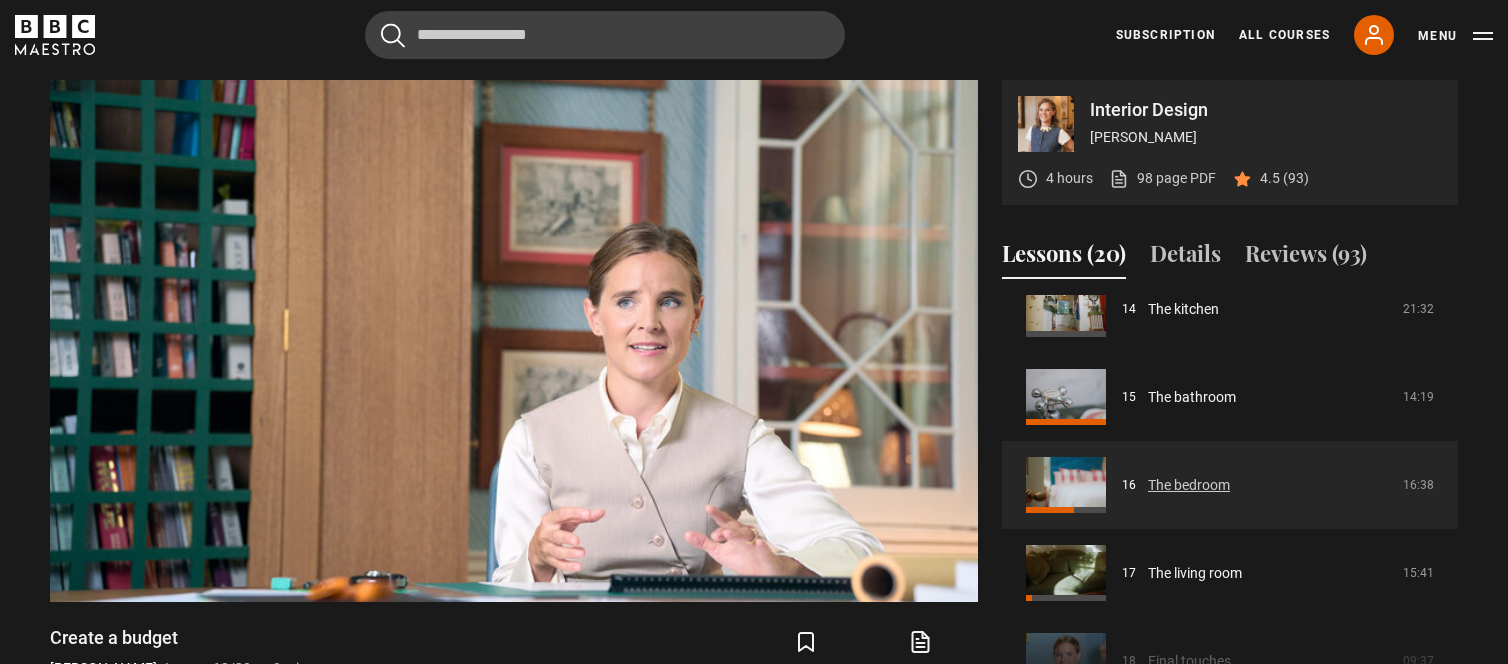 click on "The bedroom" at bounding box center [1189, 485] 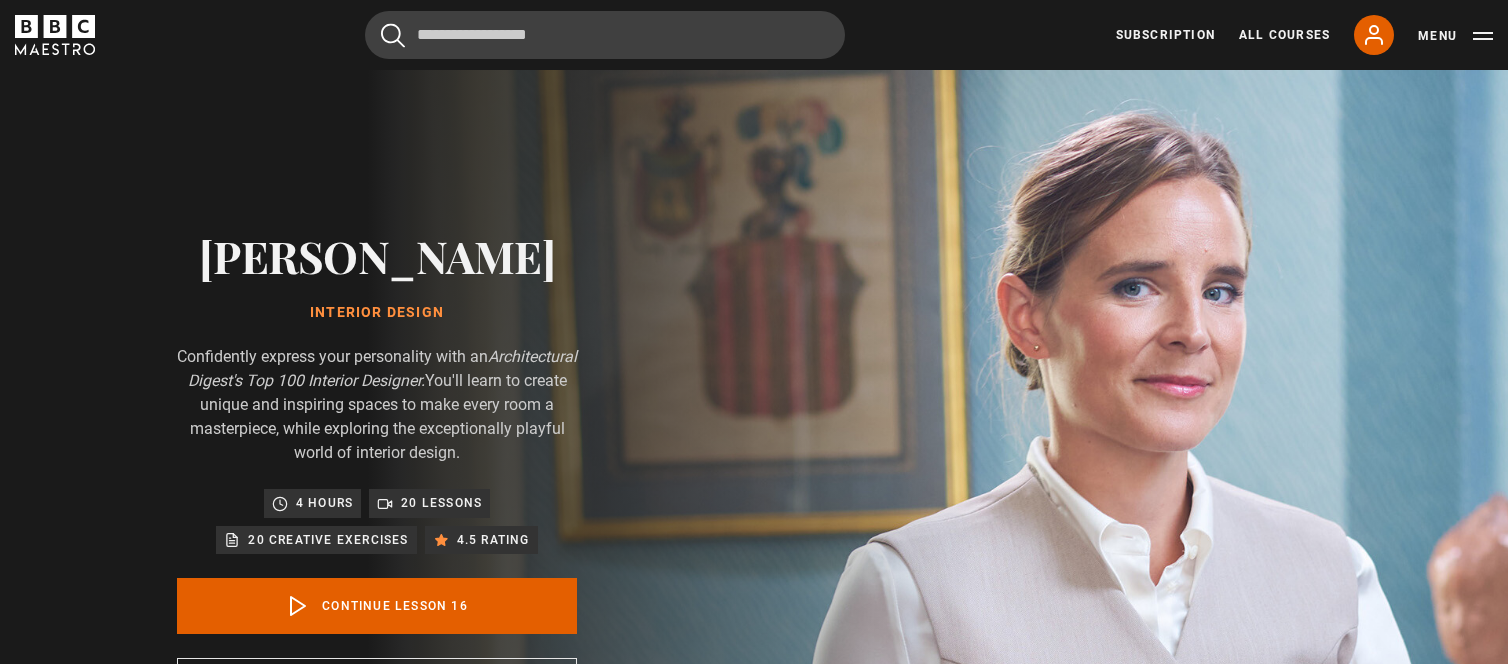 scroll, scrollTop: 876, scrollLeft: 0, axis: vertical 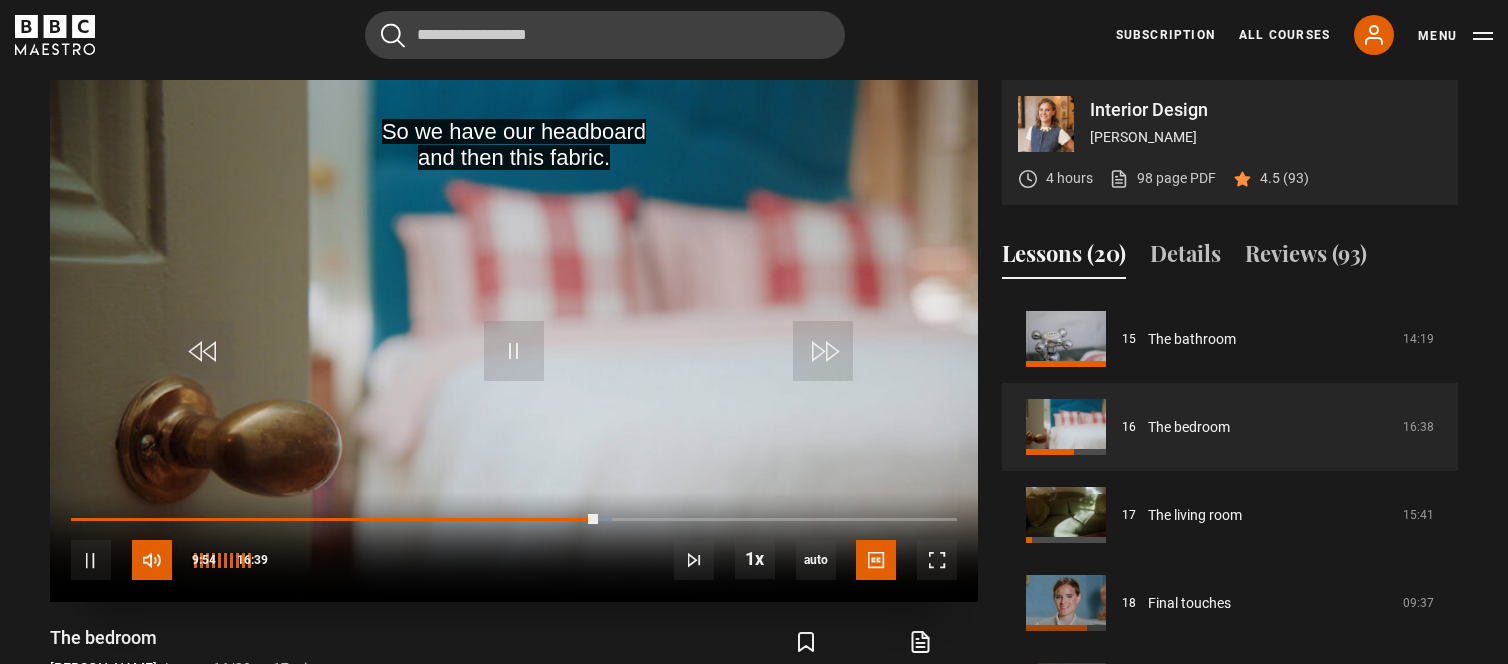click at bounding box center [152, 560] 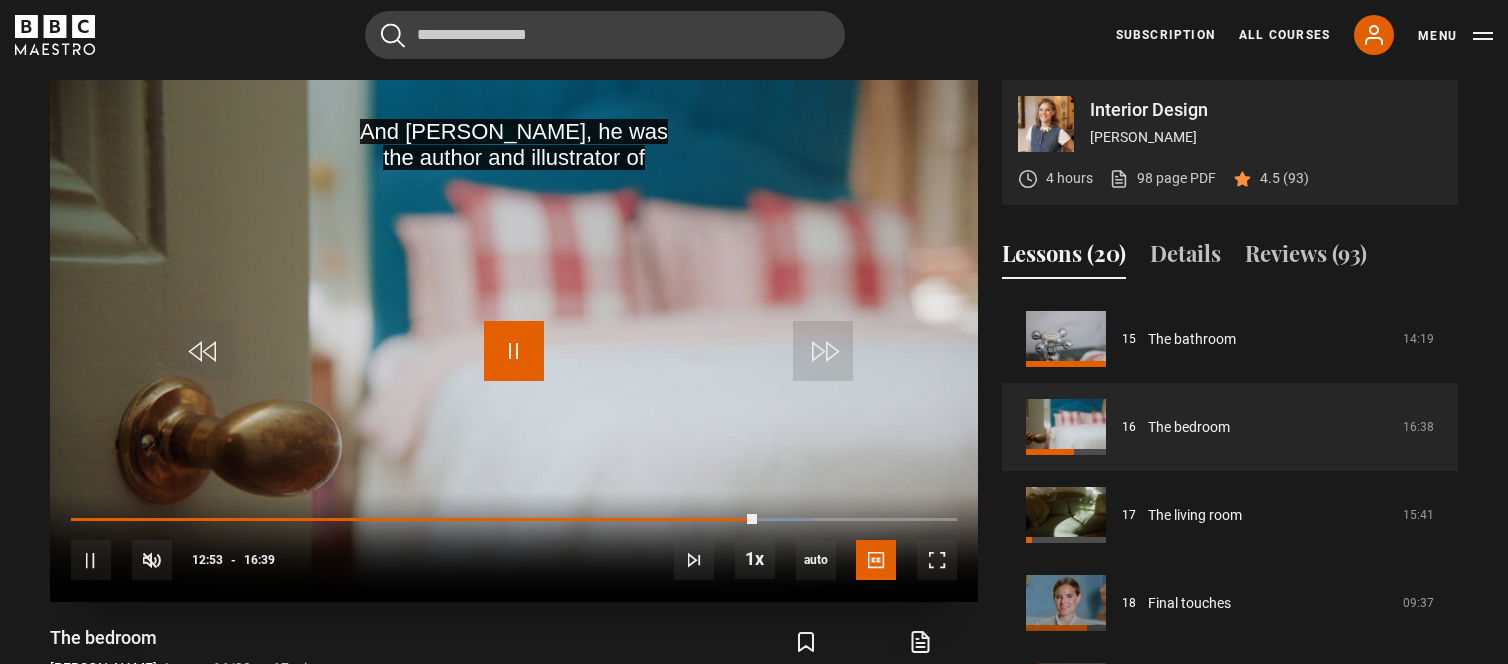 click at bounding box center (514, 351) 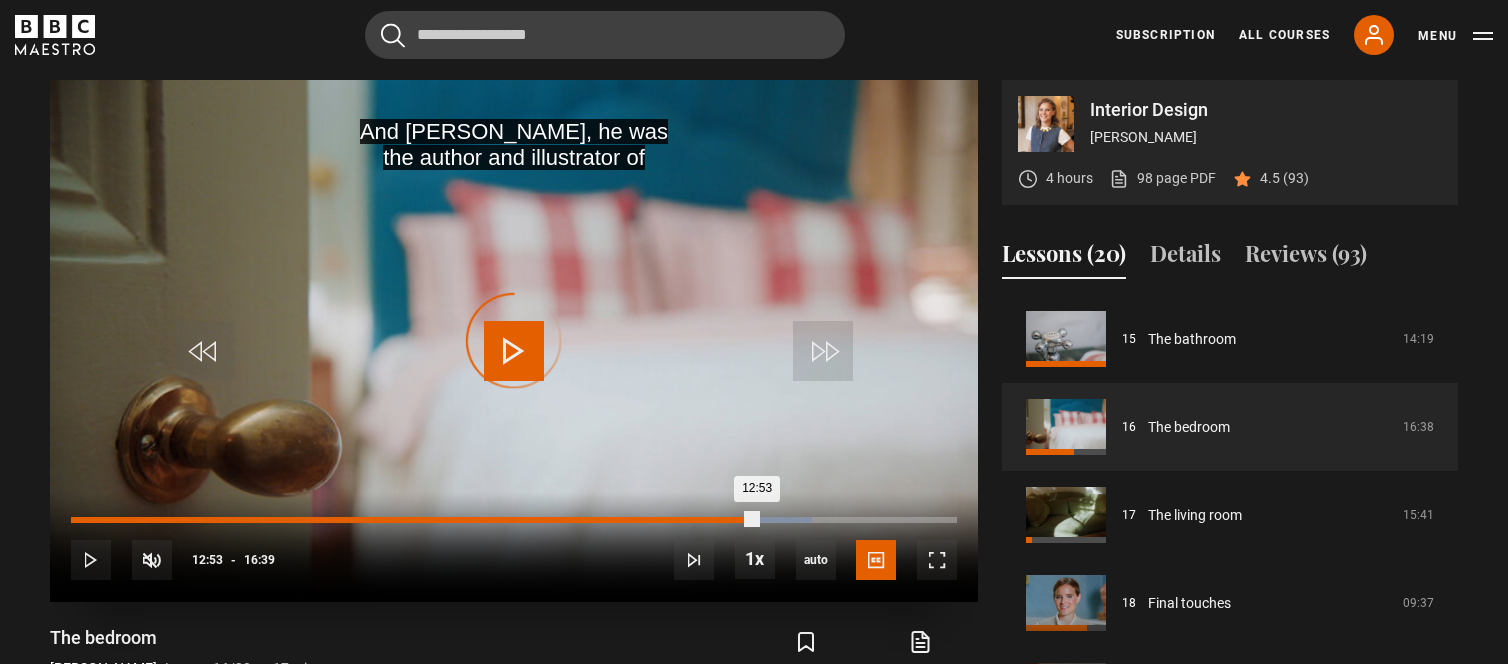 click on "05:30" at bounding box center (365, 520) 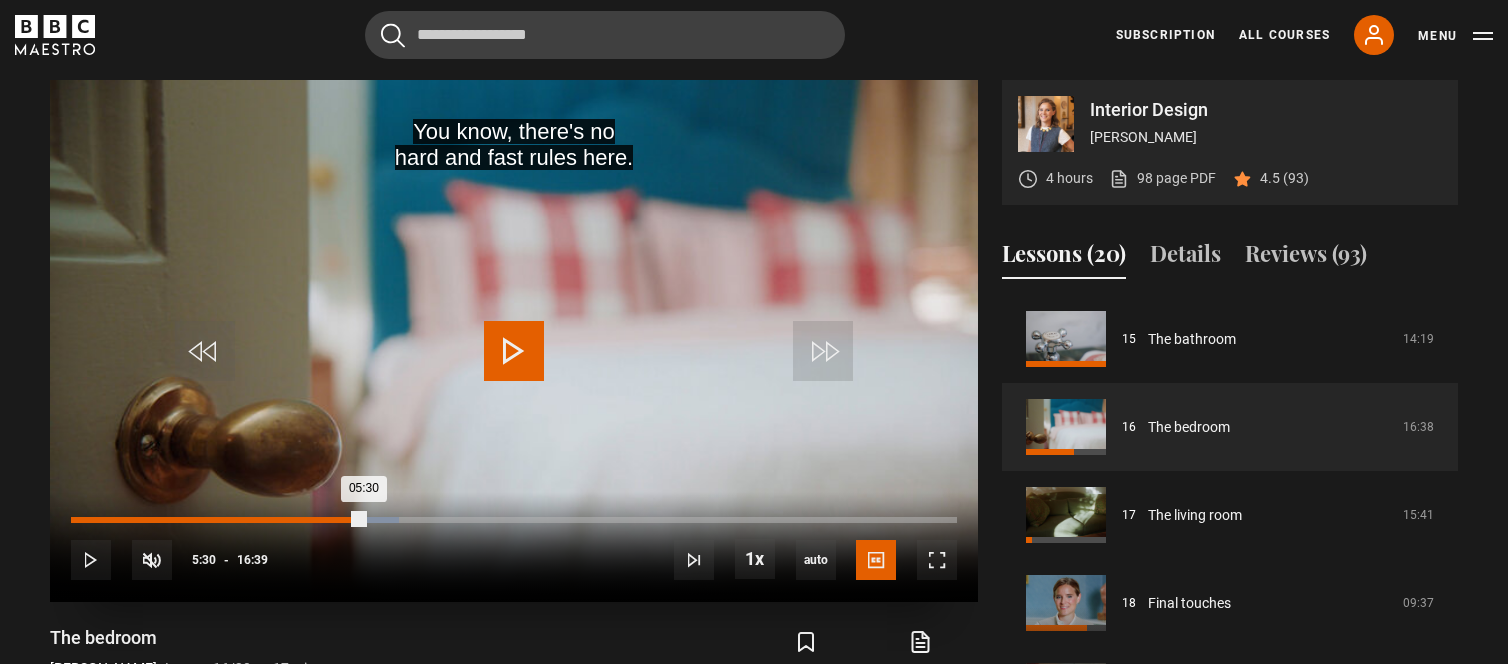 click on "02:49" at bounding box center [222, 520] 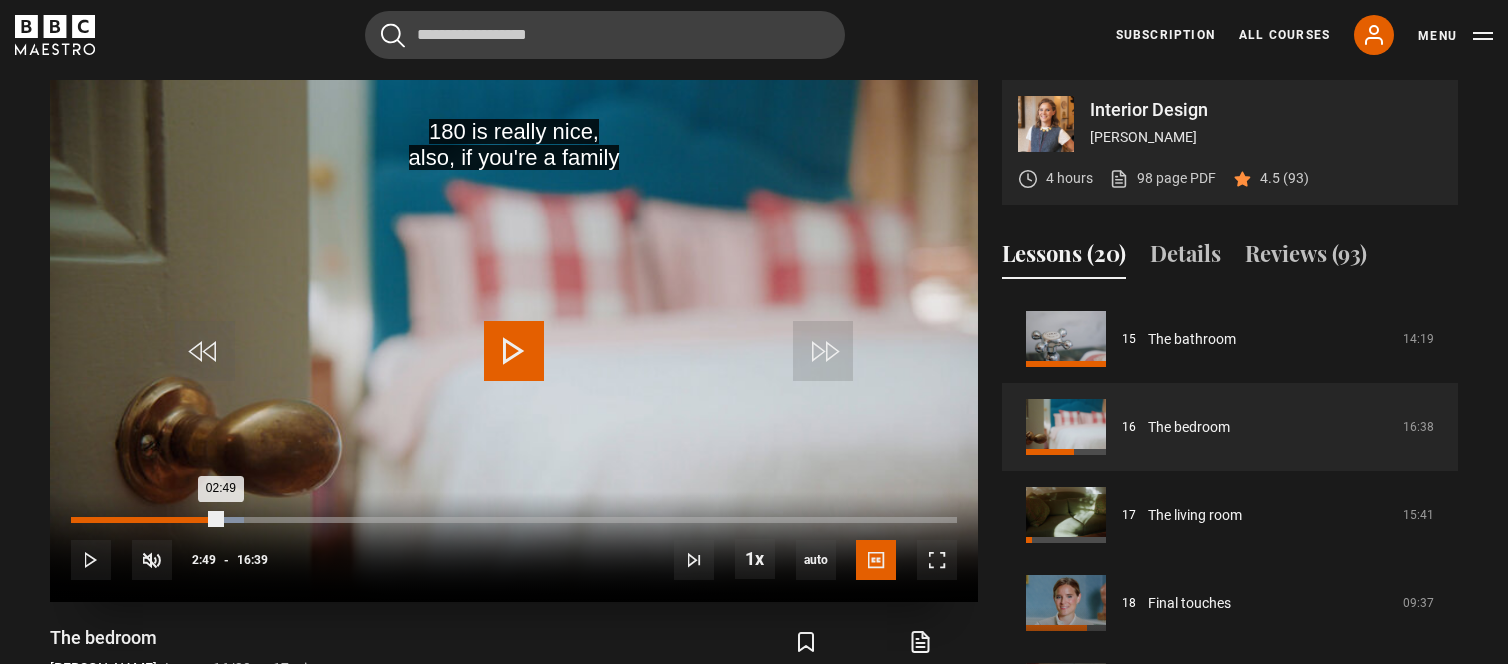 click on "01:42" at bounding box center [163, 520] 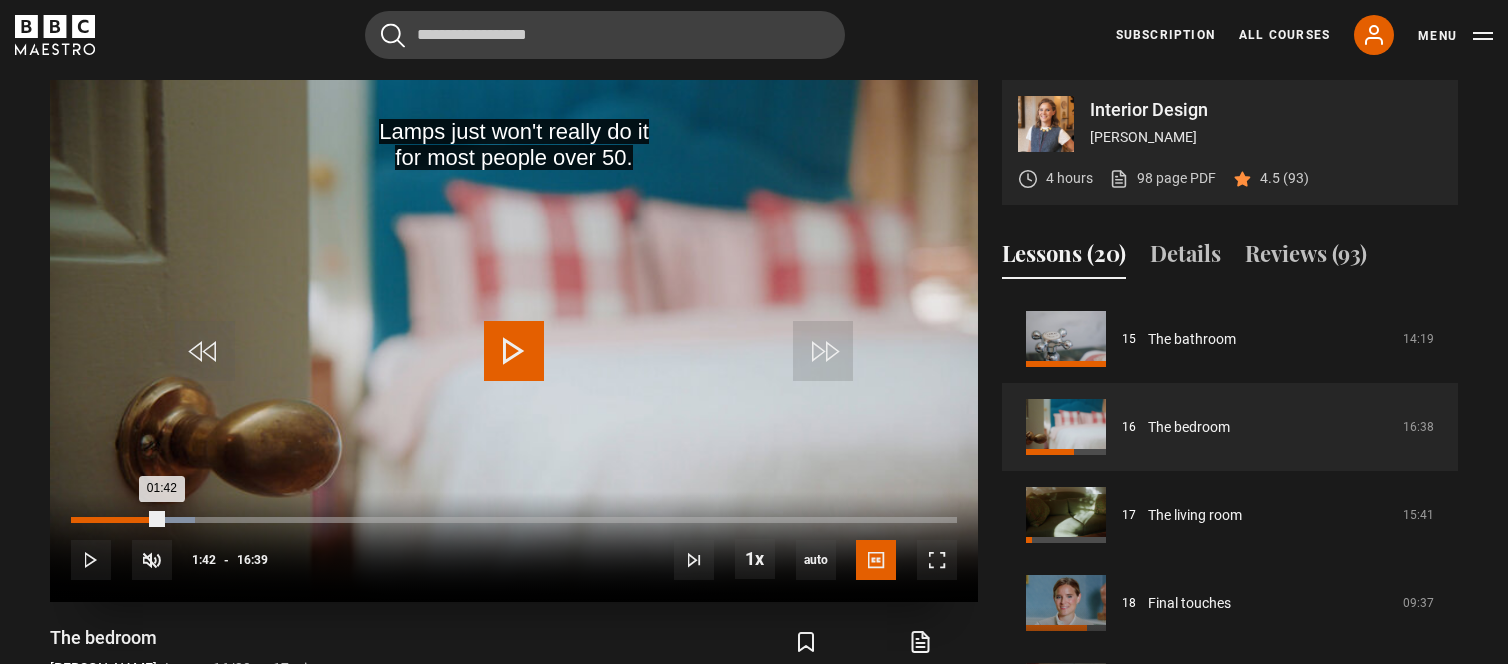 click on "Loaded :  14.01% 00:52 01:42" at bounding box center (514, 520) 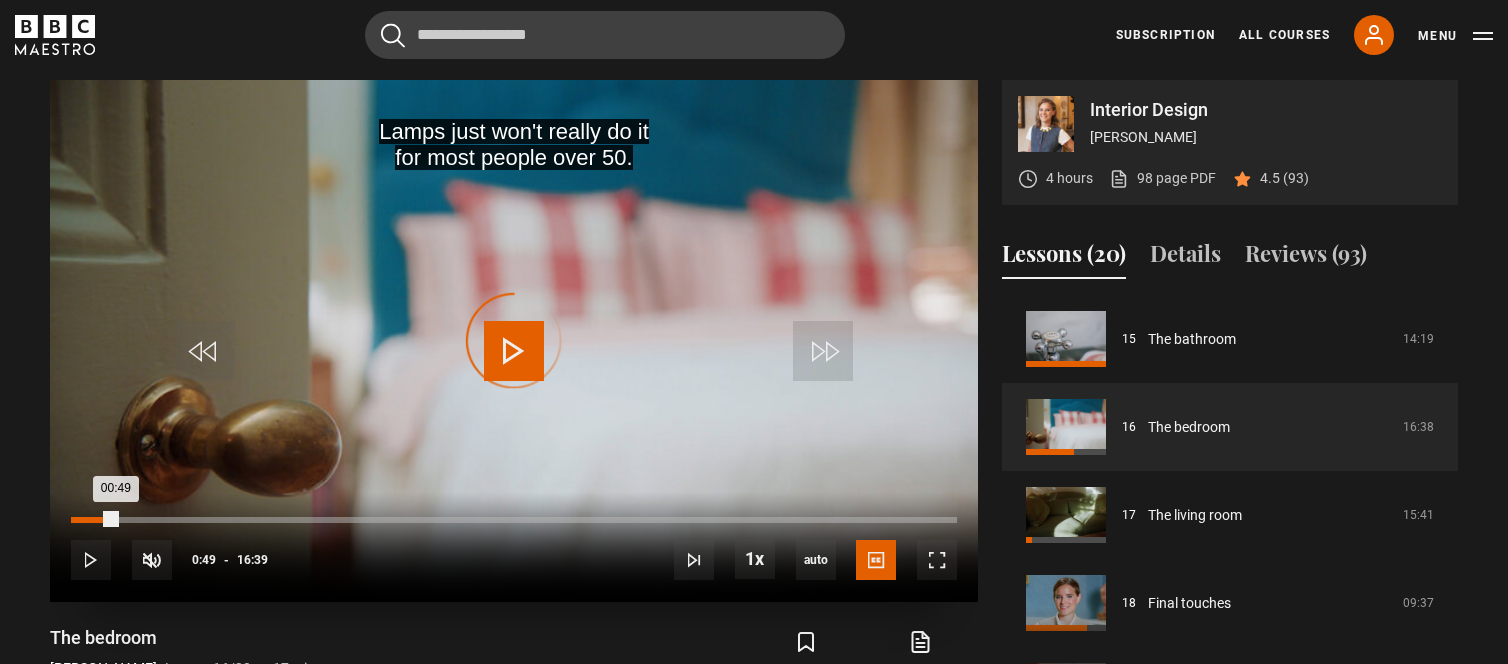 click on "00:49" at bounding box center [93, 520] 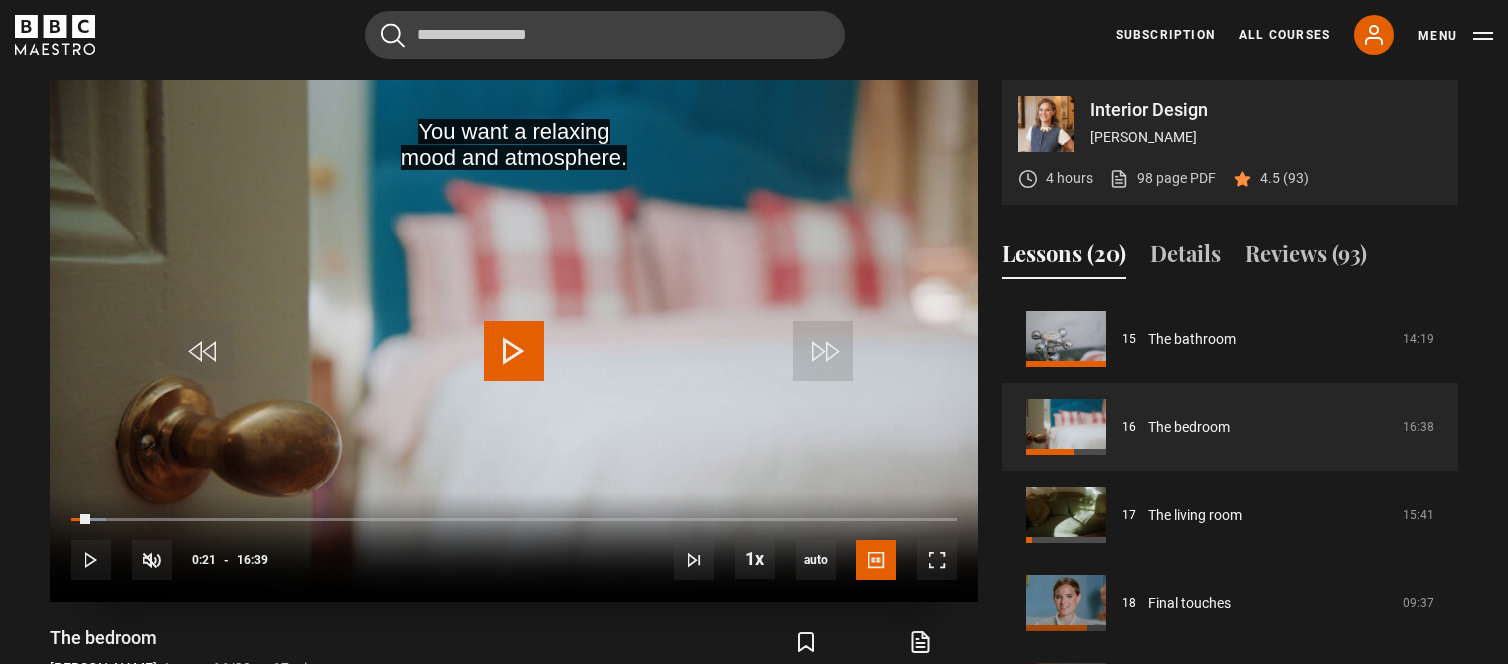 click at bounding box center [514, 351] 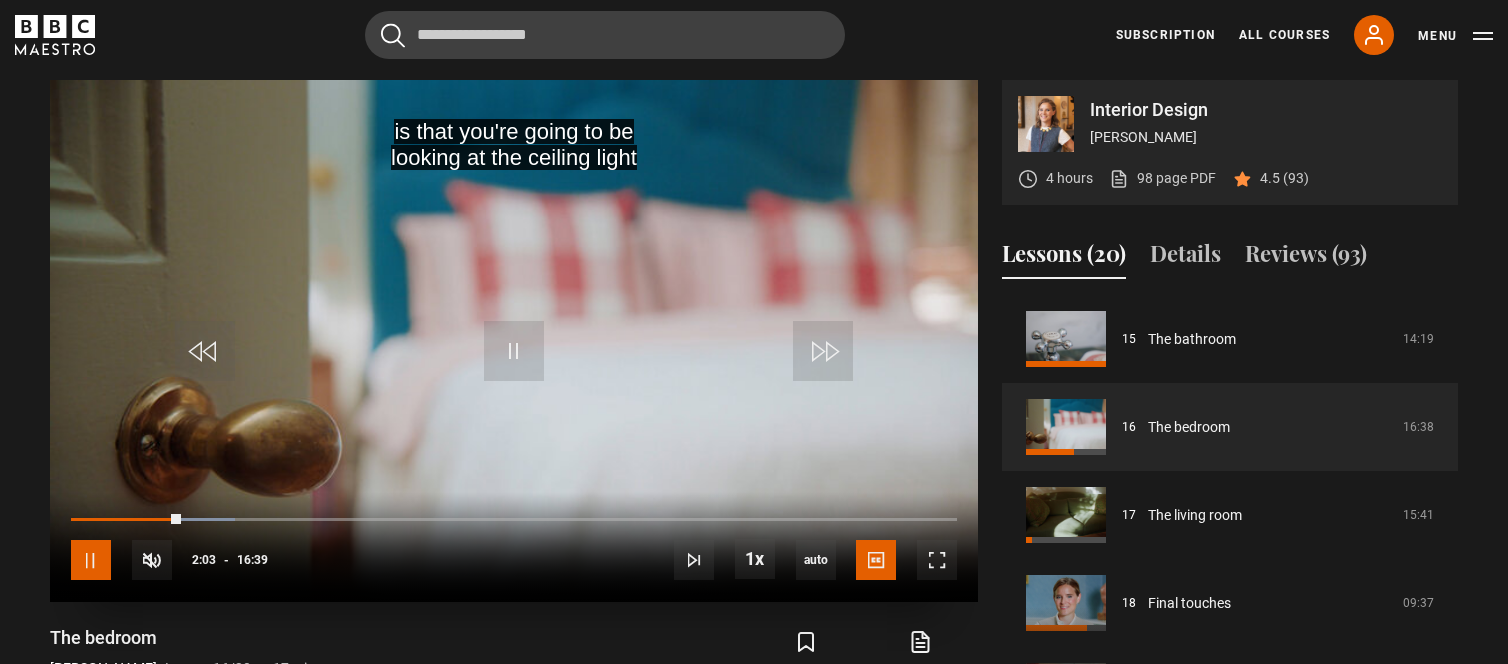 click at bounding box center (91, 560) 